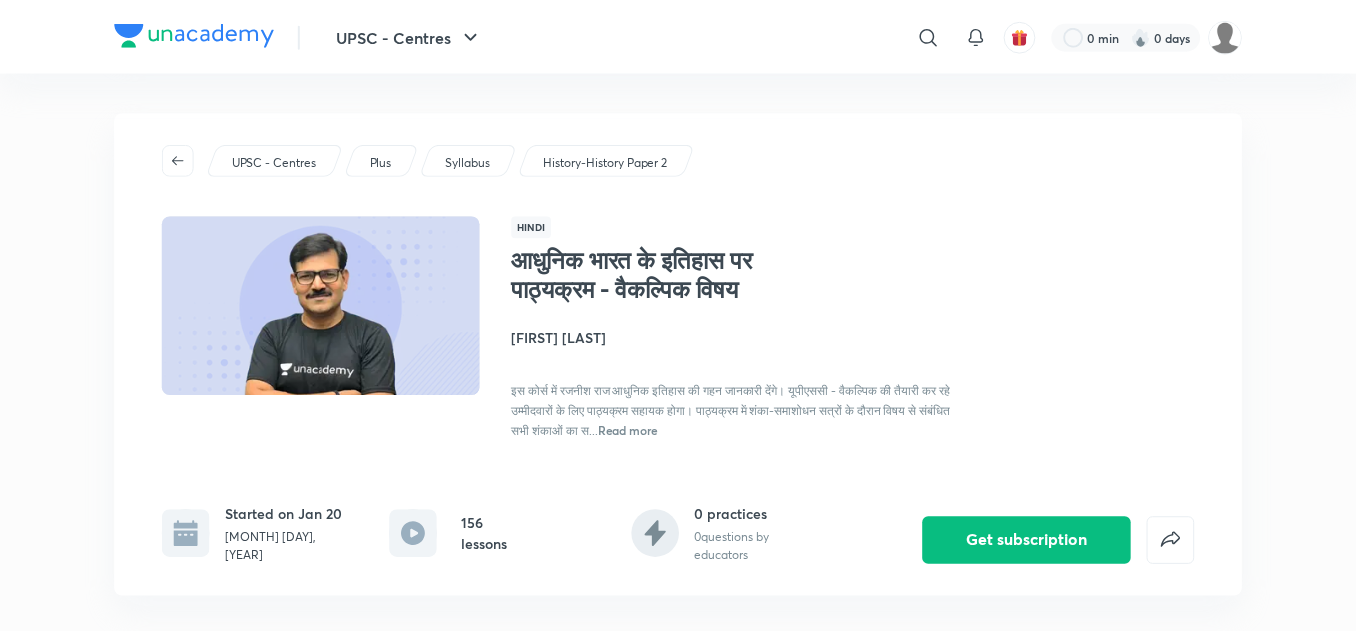 scroll, scrollTop: 0, scrollLeft: 0, axis: both 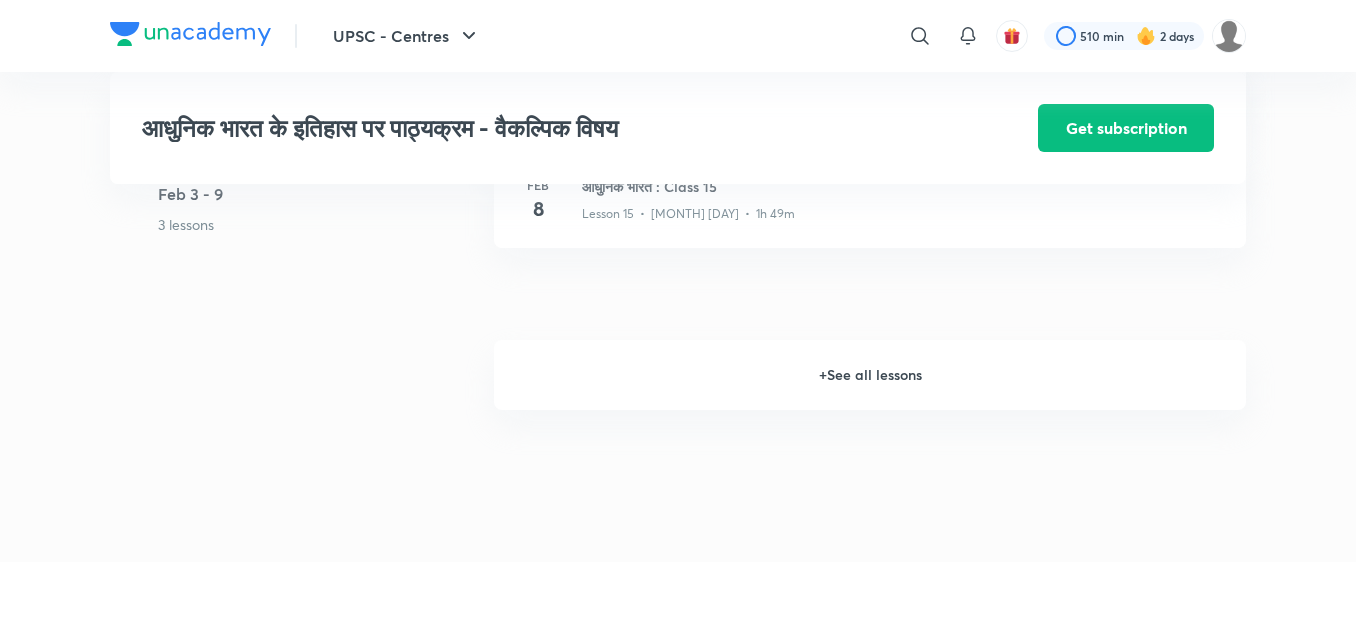 click on "+  See all lessons" at bounding box center [870, 375] 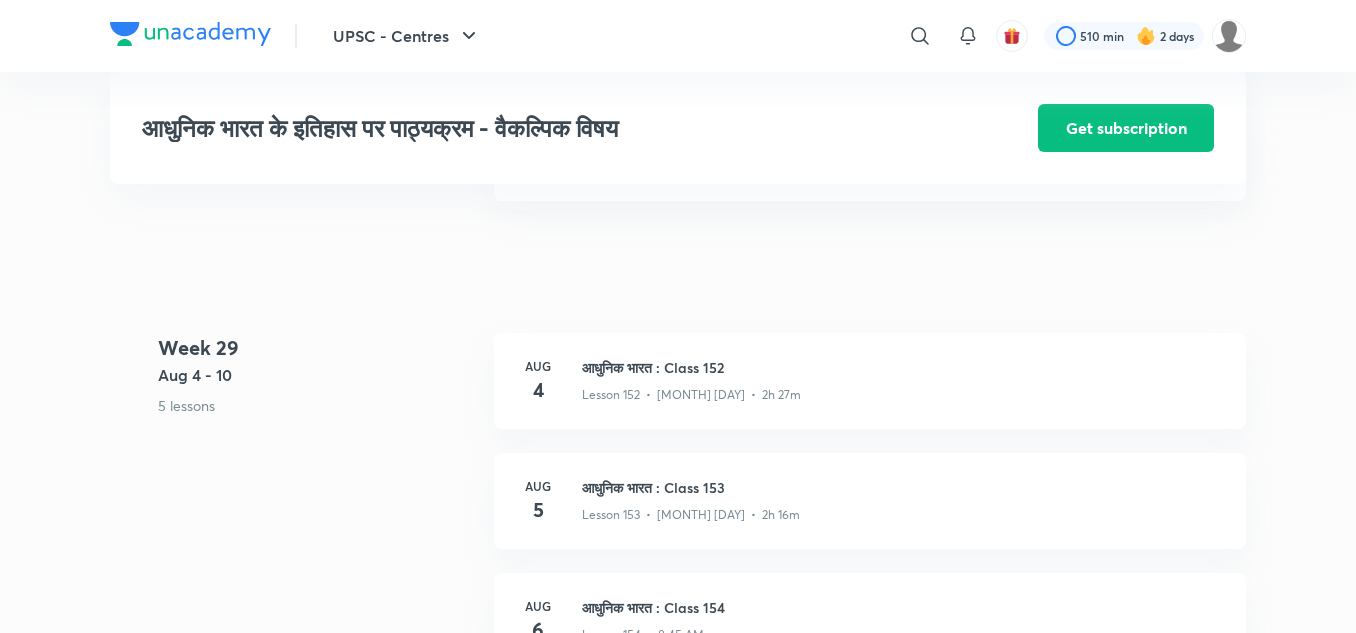 scroll, scrollTop: 21739, scrollLeft: 0, axis: vertical 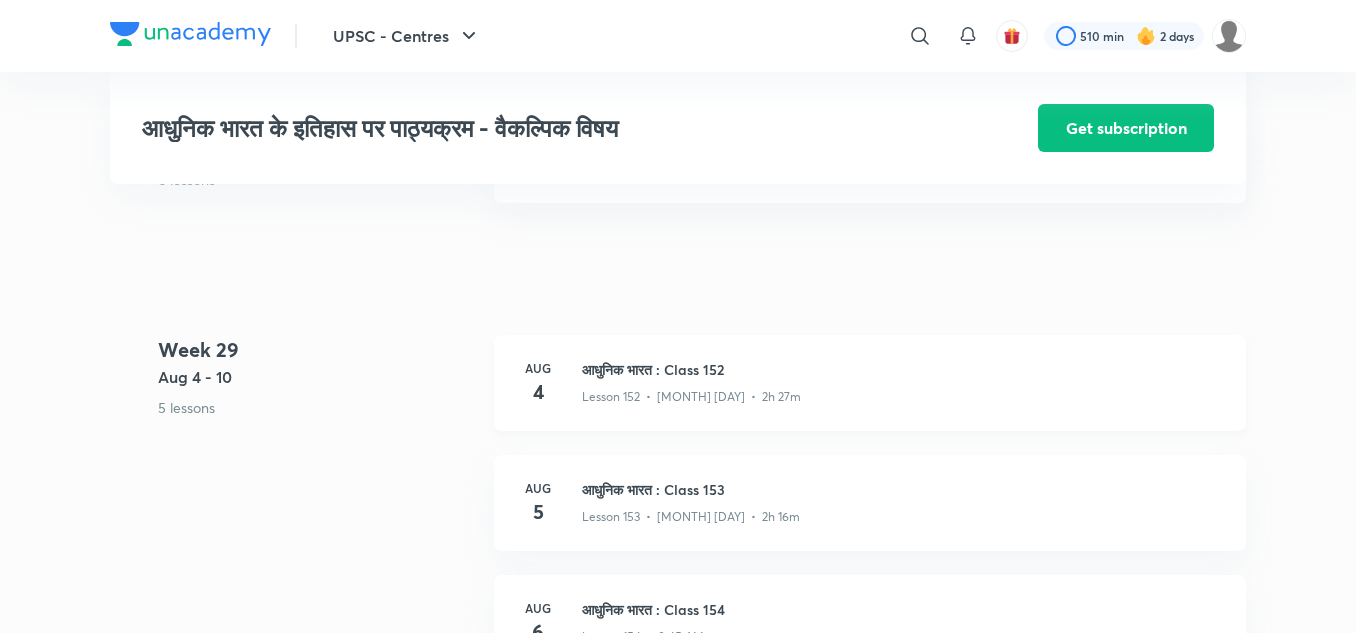 click on "आधुनिक भारत : Class 152" at bounding box center (902, 369) 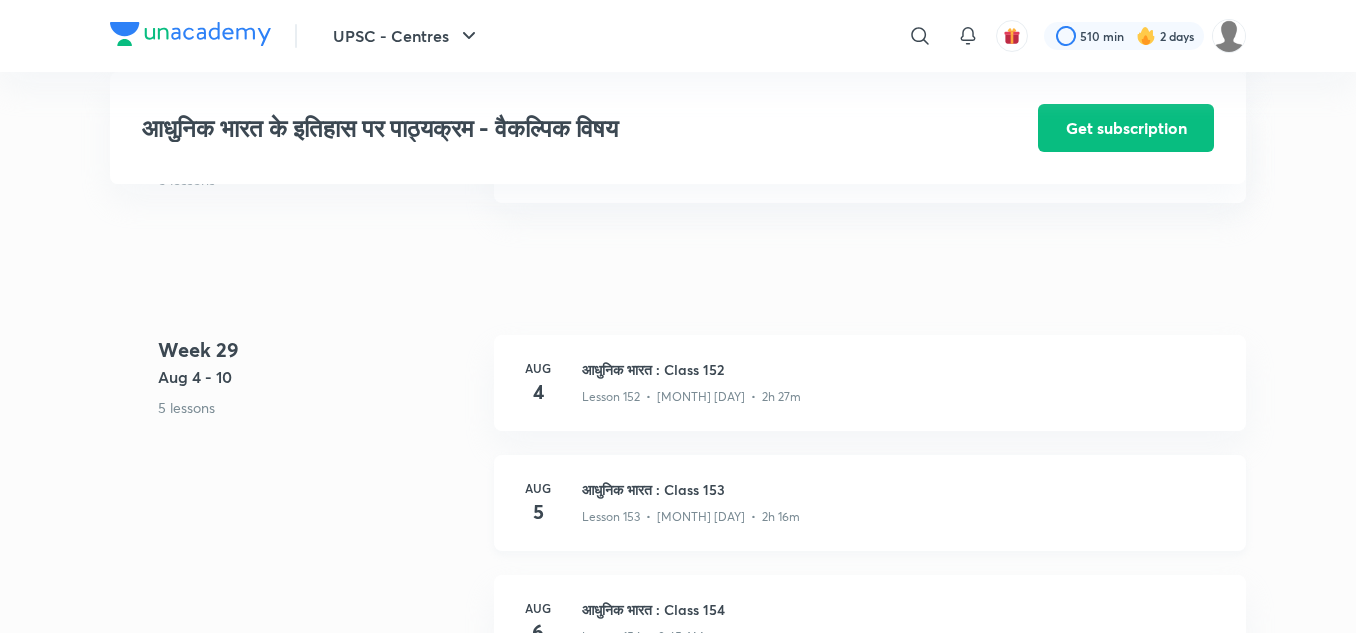 click on "आधुनिक भारत : Class 153" at bounding box center (902, 489) 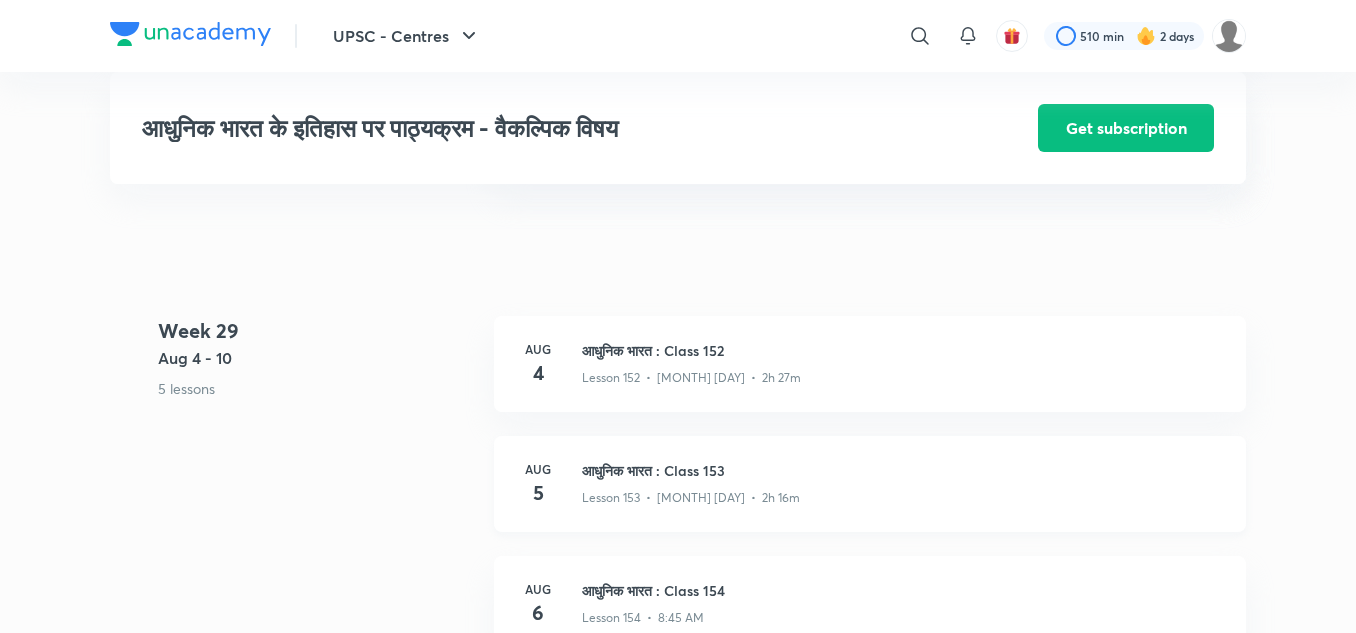 scroll, scrollTop: 21757, scrollLeft: 0, axis: vertical 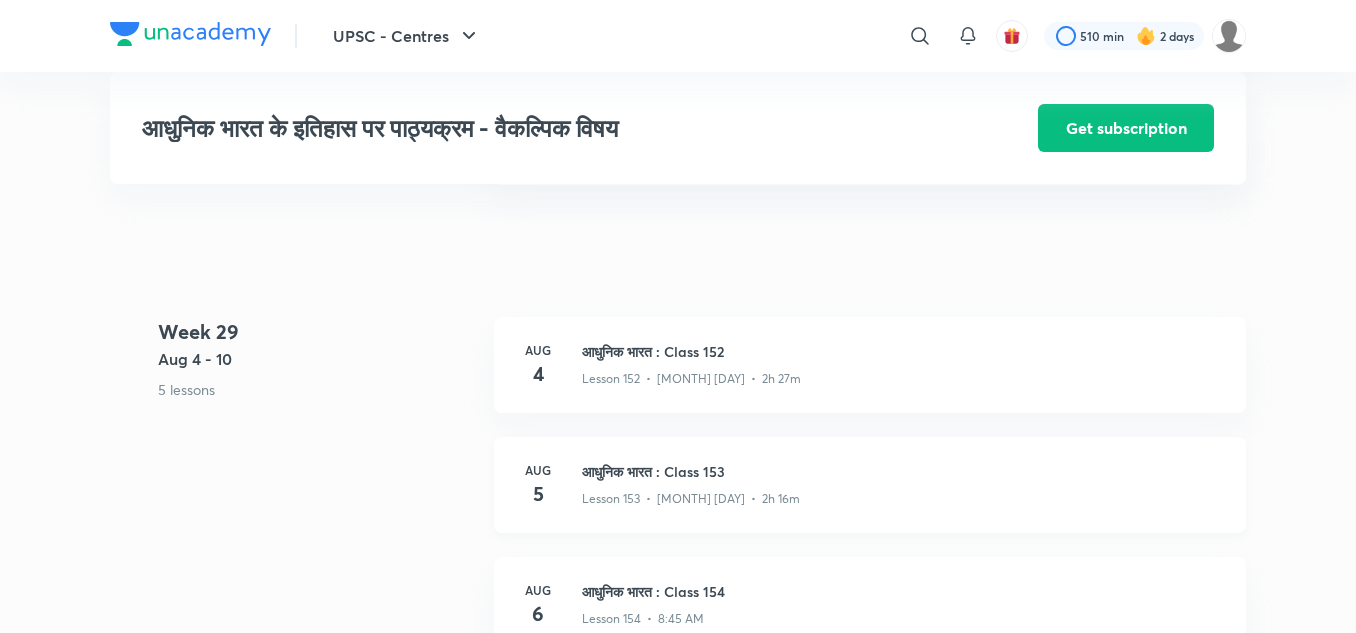 click on "आधुनिक भारत : Class 153" at bounding box center [902, 471] 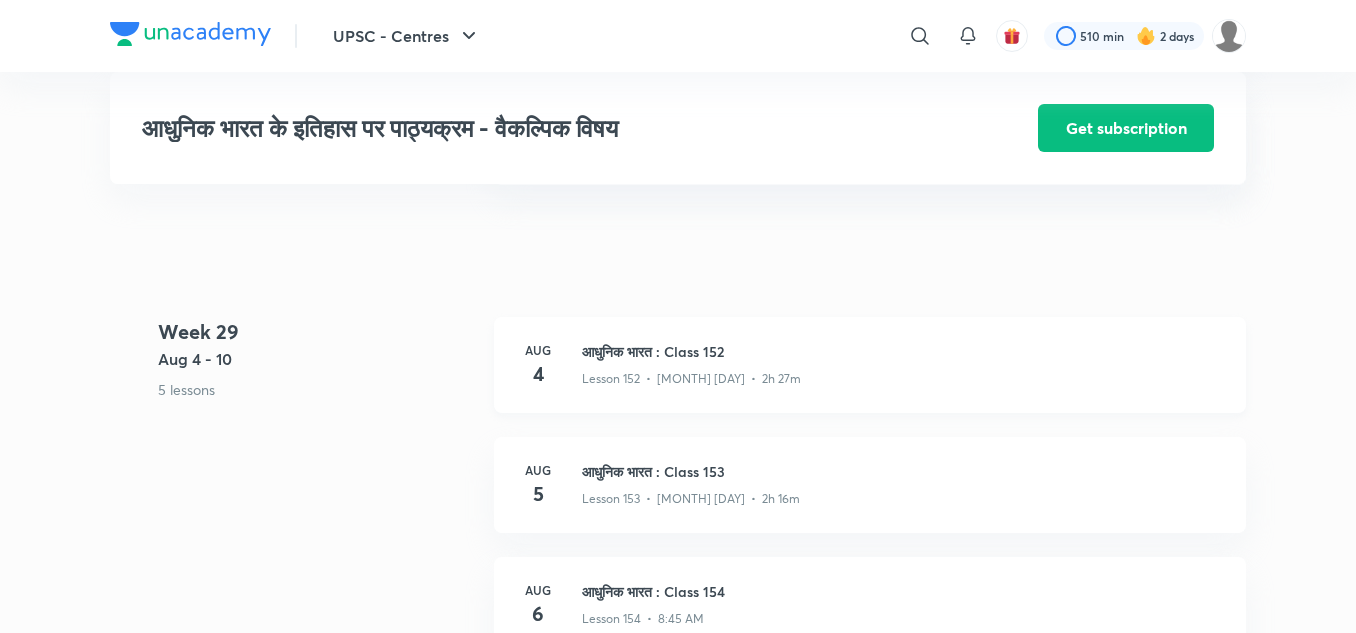 click on "आधुनिक भारत : Class 152" at bounding box center (902, 351) 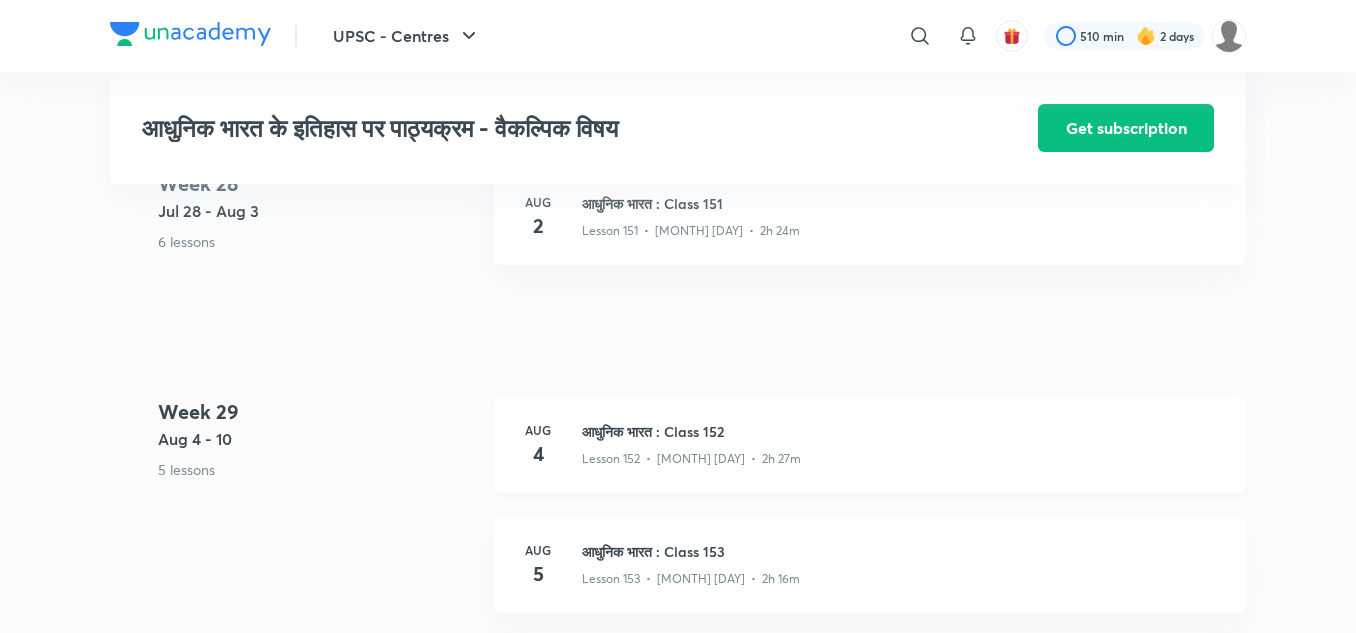 scroll, scrollTop: 21676, scrollLeft: 0, axis: vertical 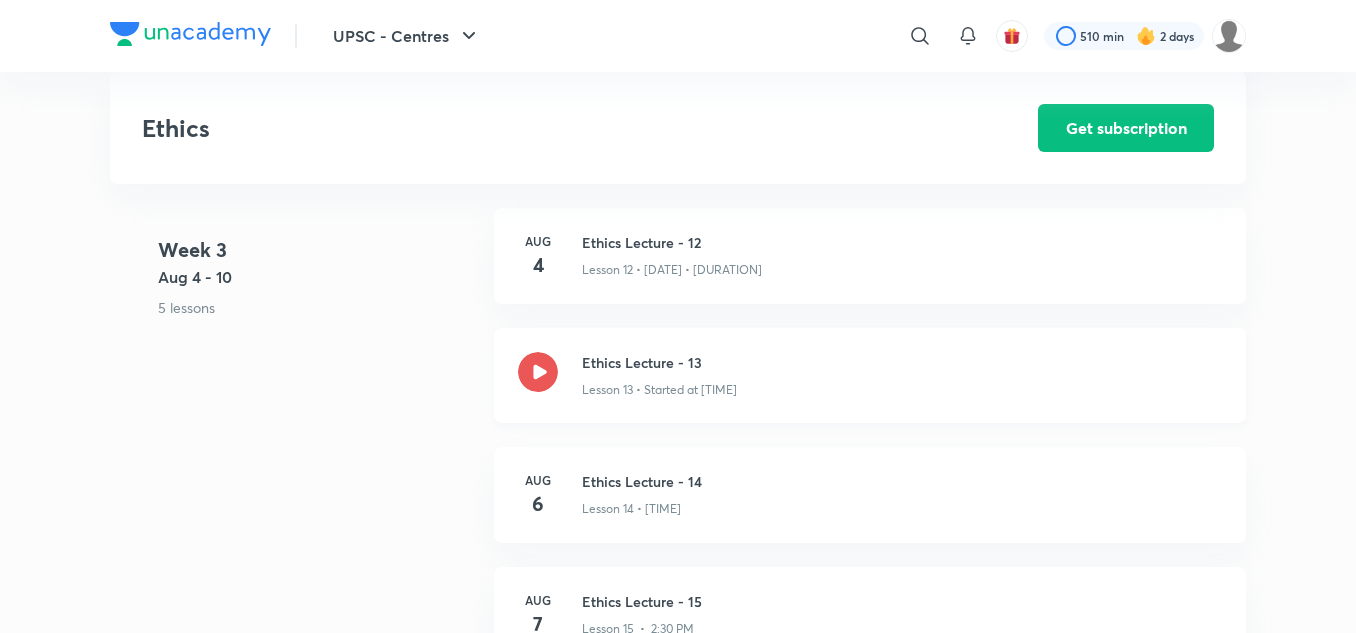 click on "Ethics Lecture - 13" at bounding box center [902, -1521] 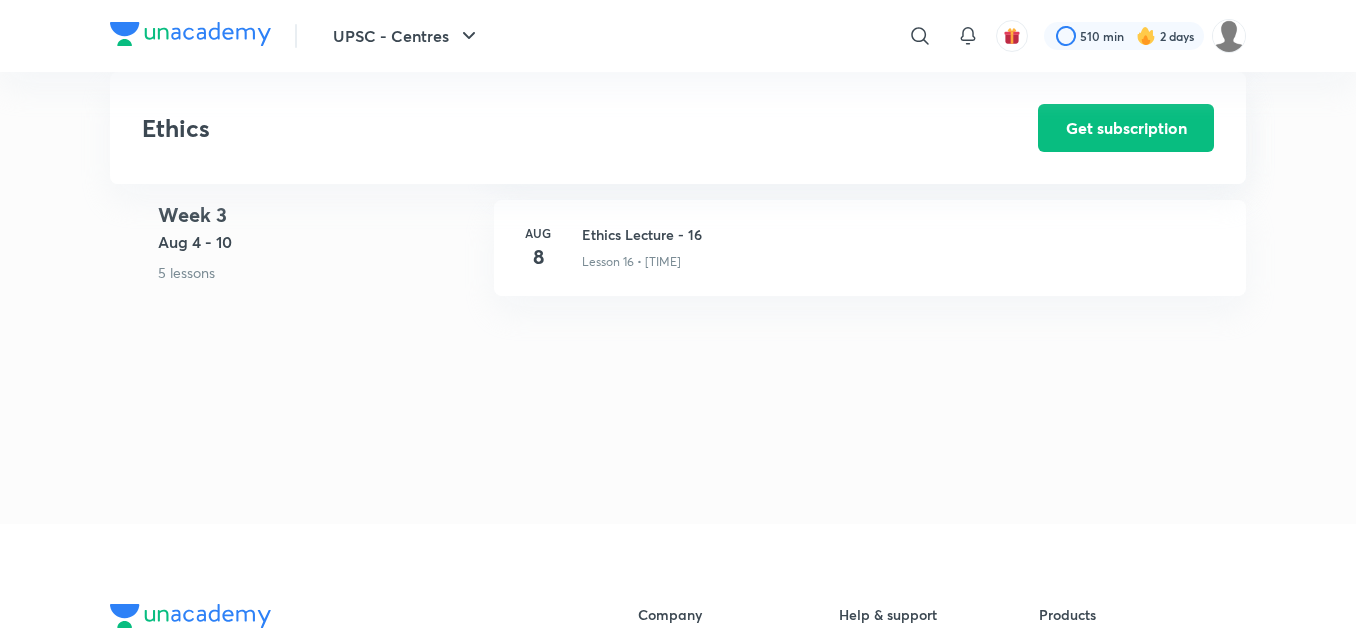 scroll, scrollTop: 3259, scrollLeft: 0, axis: vertical 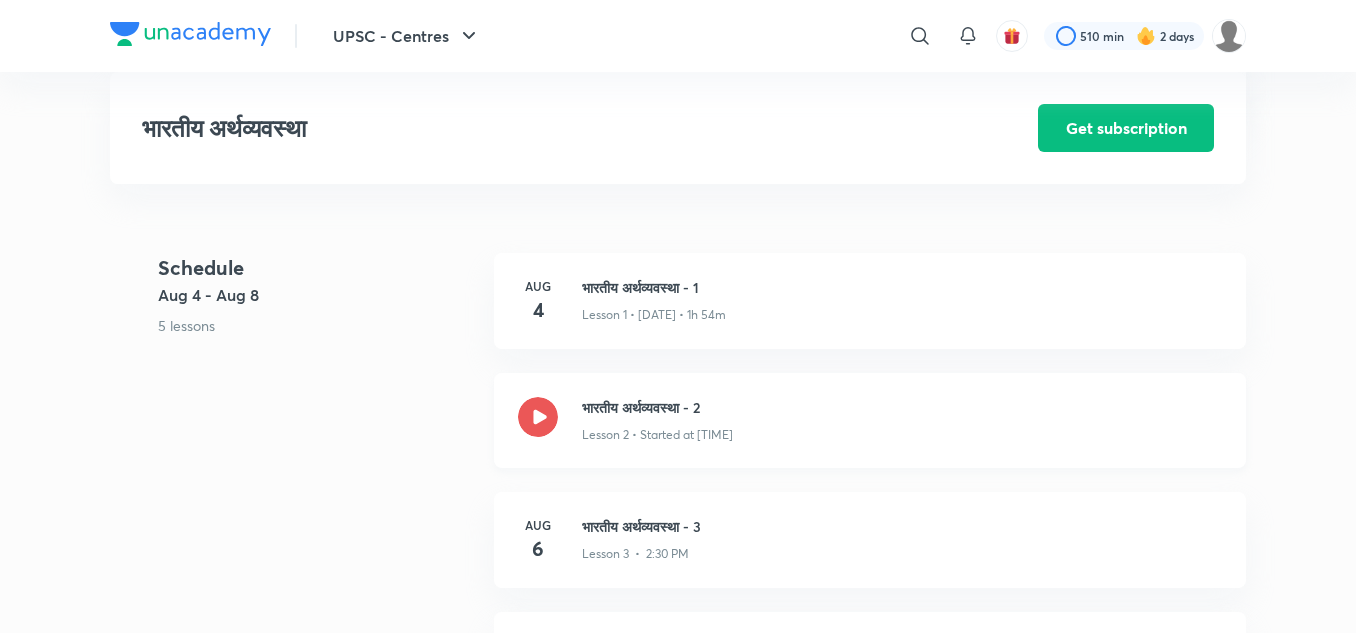click on "भारतीय अर्थव्यवस्था - 2" at bounding box center (902, 60) 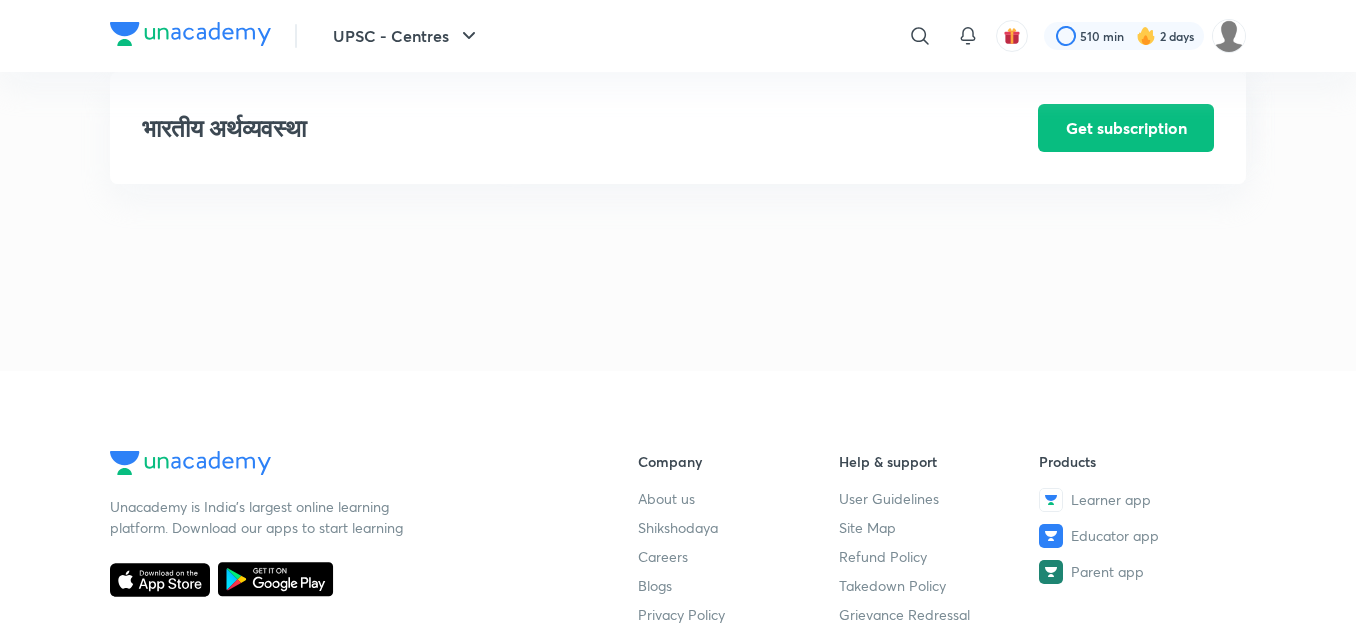 scroll, scrollTop: 1439, scrollLeft: 0, axis: vertical 